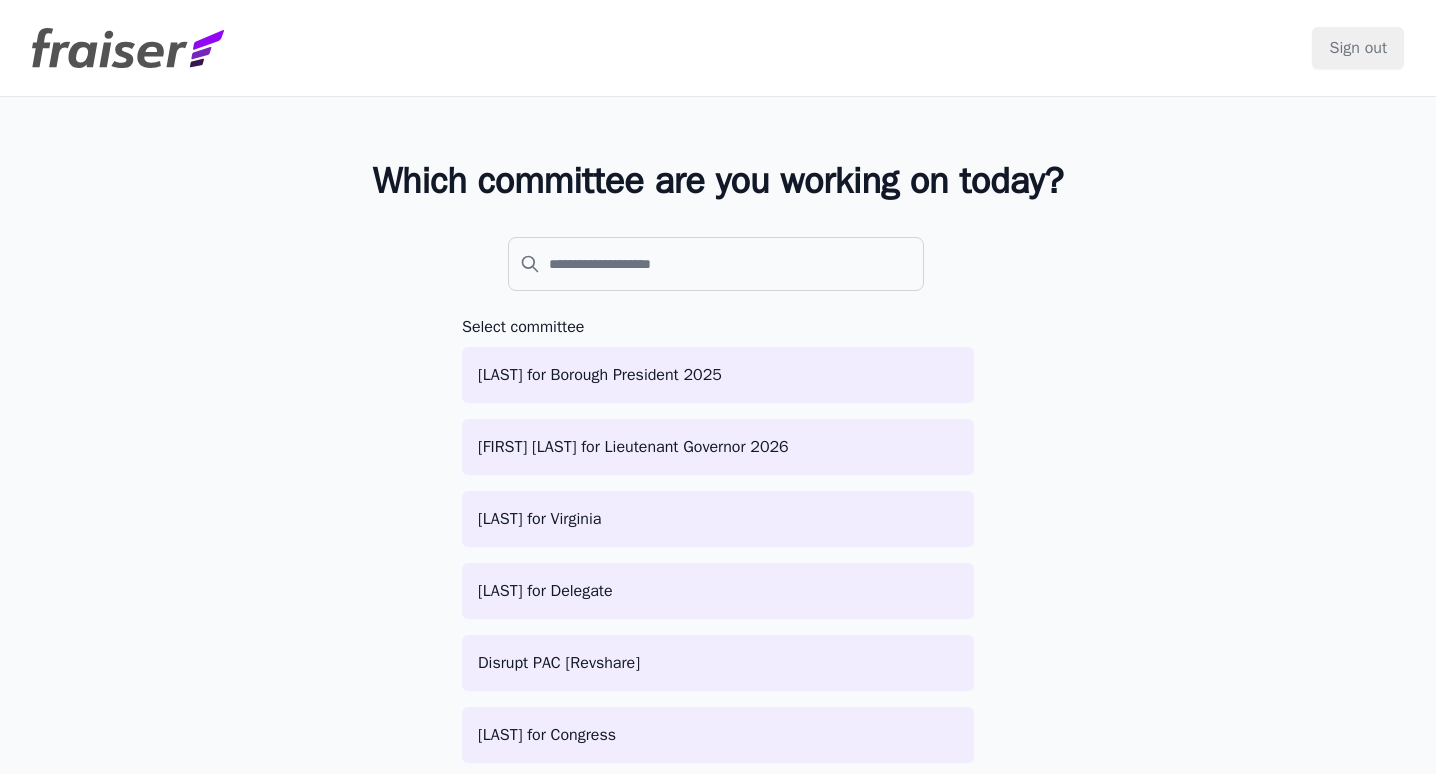 scroll, scrollTop: 0, scrollLeft: 0, axis: both 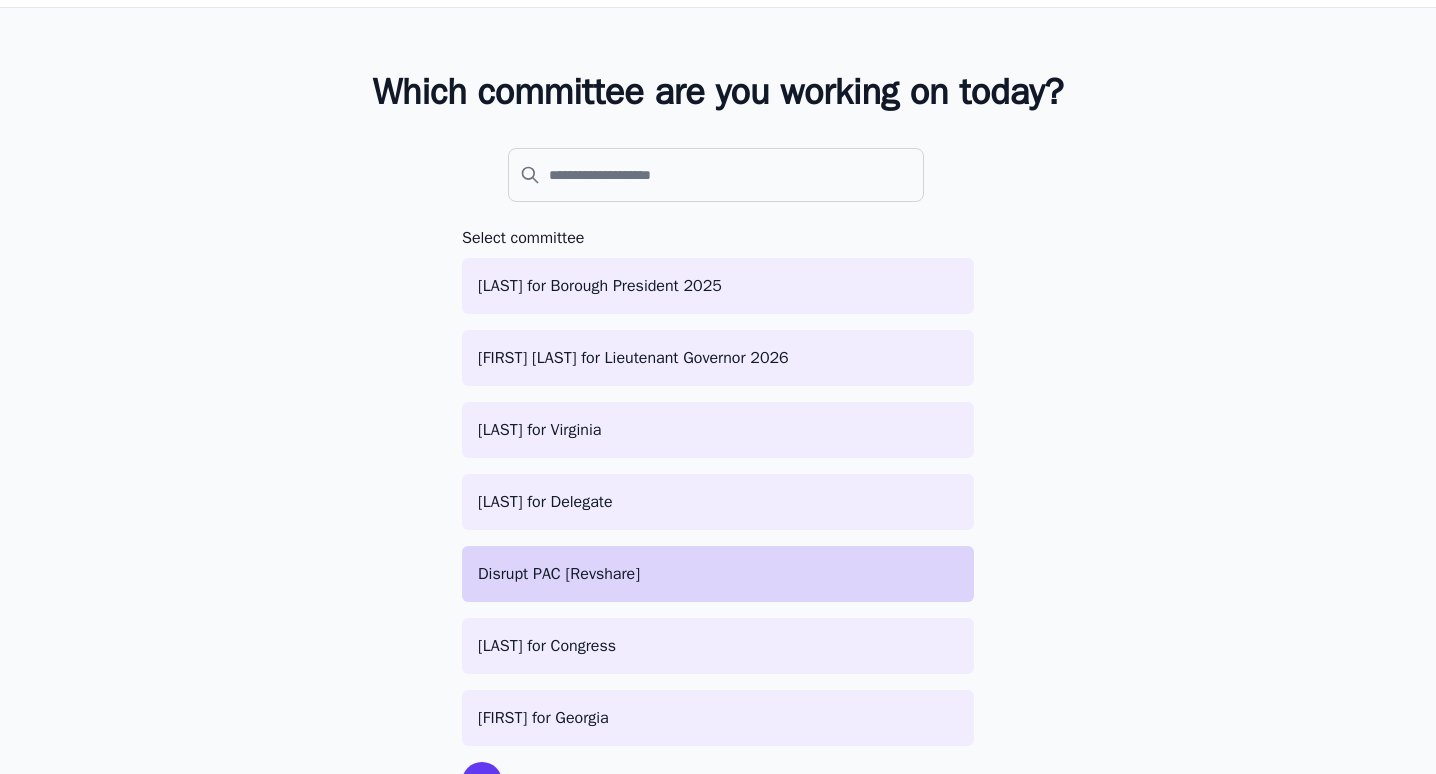 click on "Disrupt PAC [Revshare]" at bounding box center [718, 574] 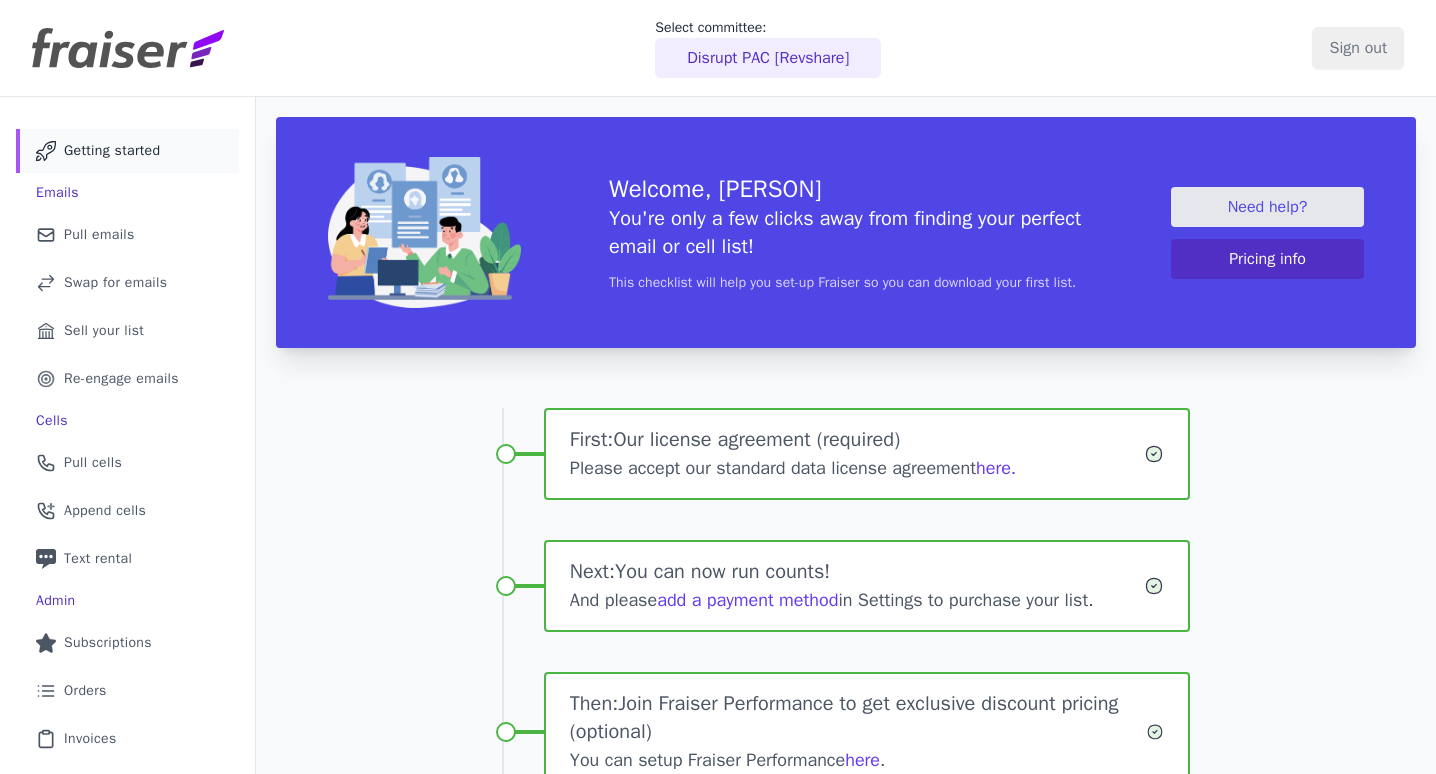 scroll, scrollTop: 0, scrollLeft: 0, axis: both 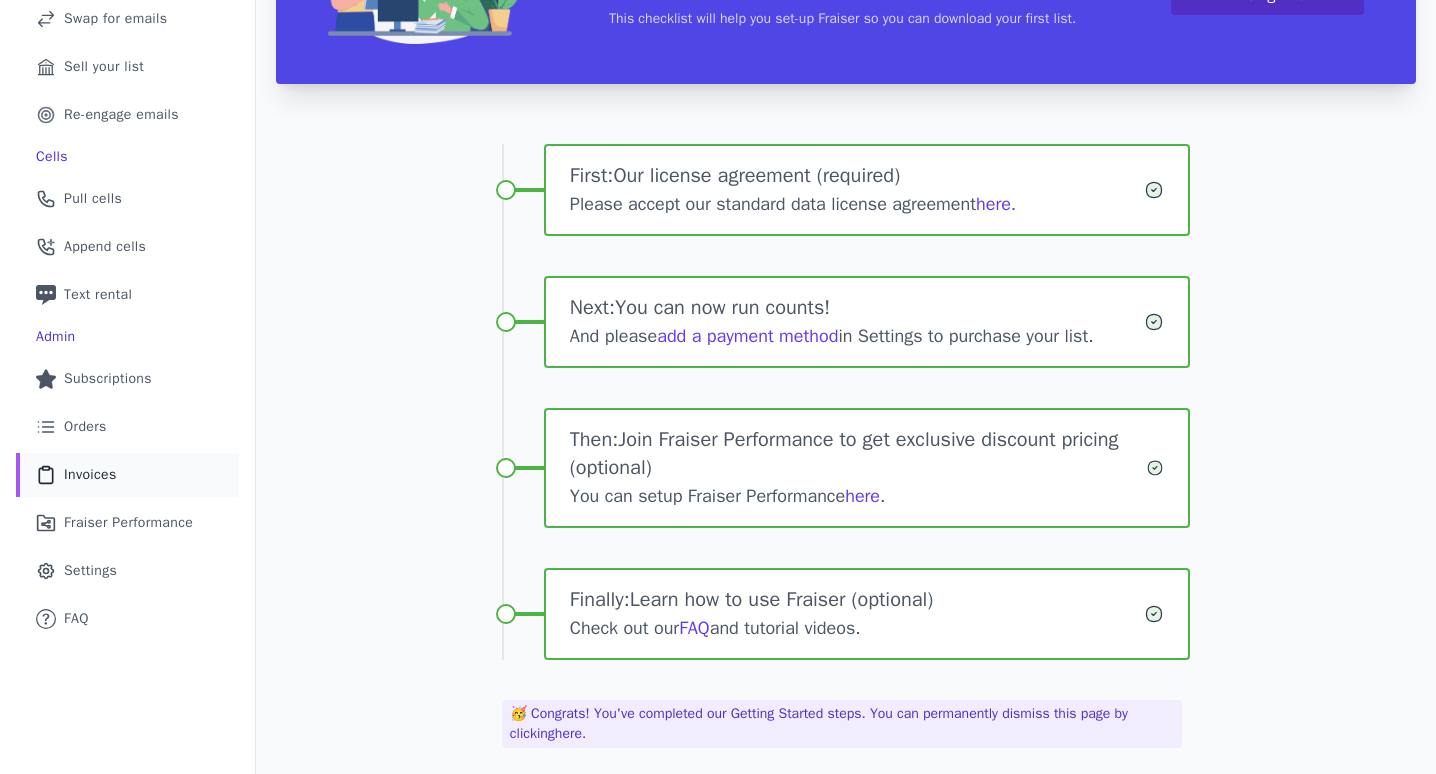 click on "Clipboard Icon Outline of a clipboard
Invoices" at bounding box center [127, 475] 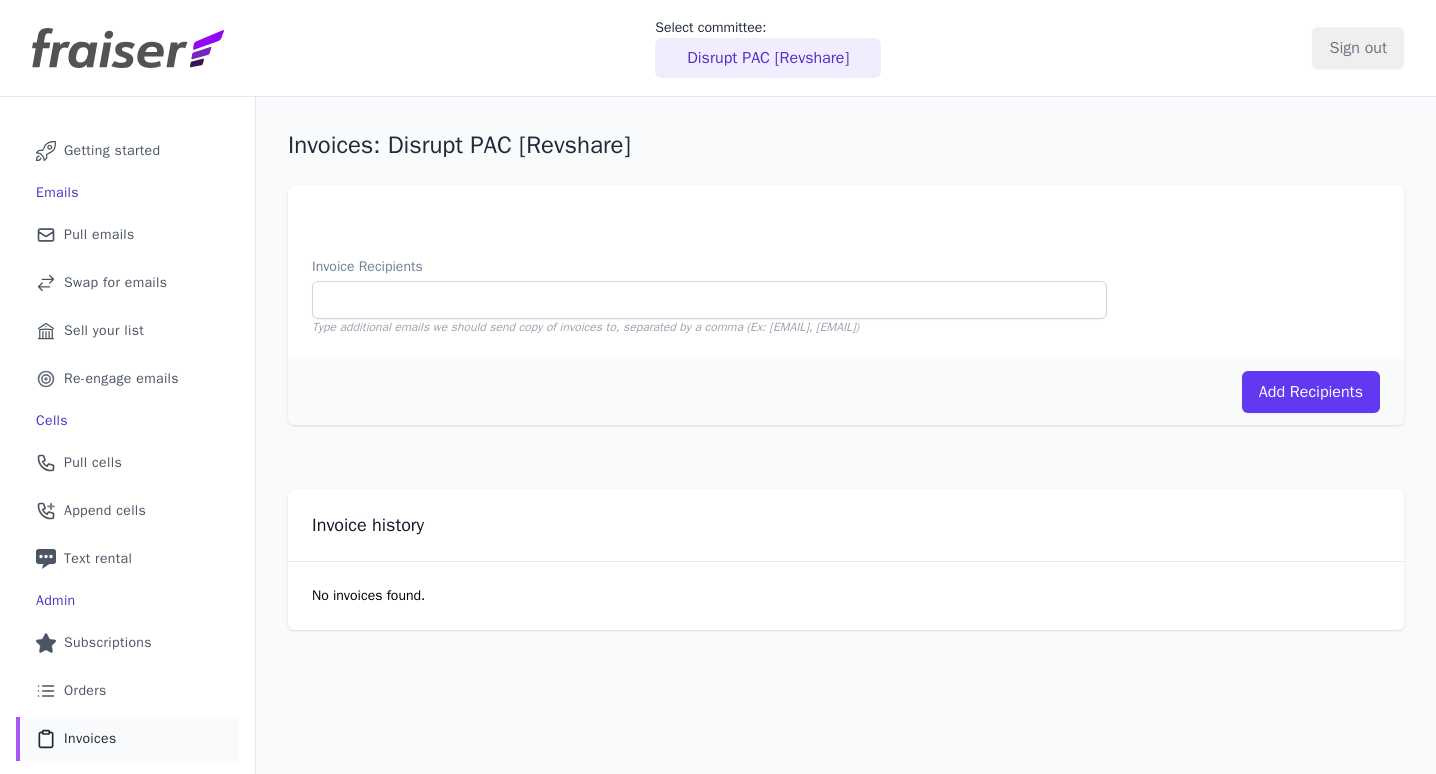 scroll, scrollTop: 0, scrollLeft: 0, axis: both 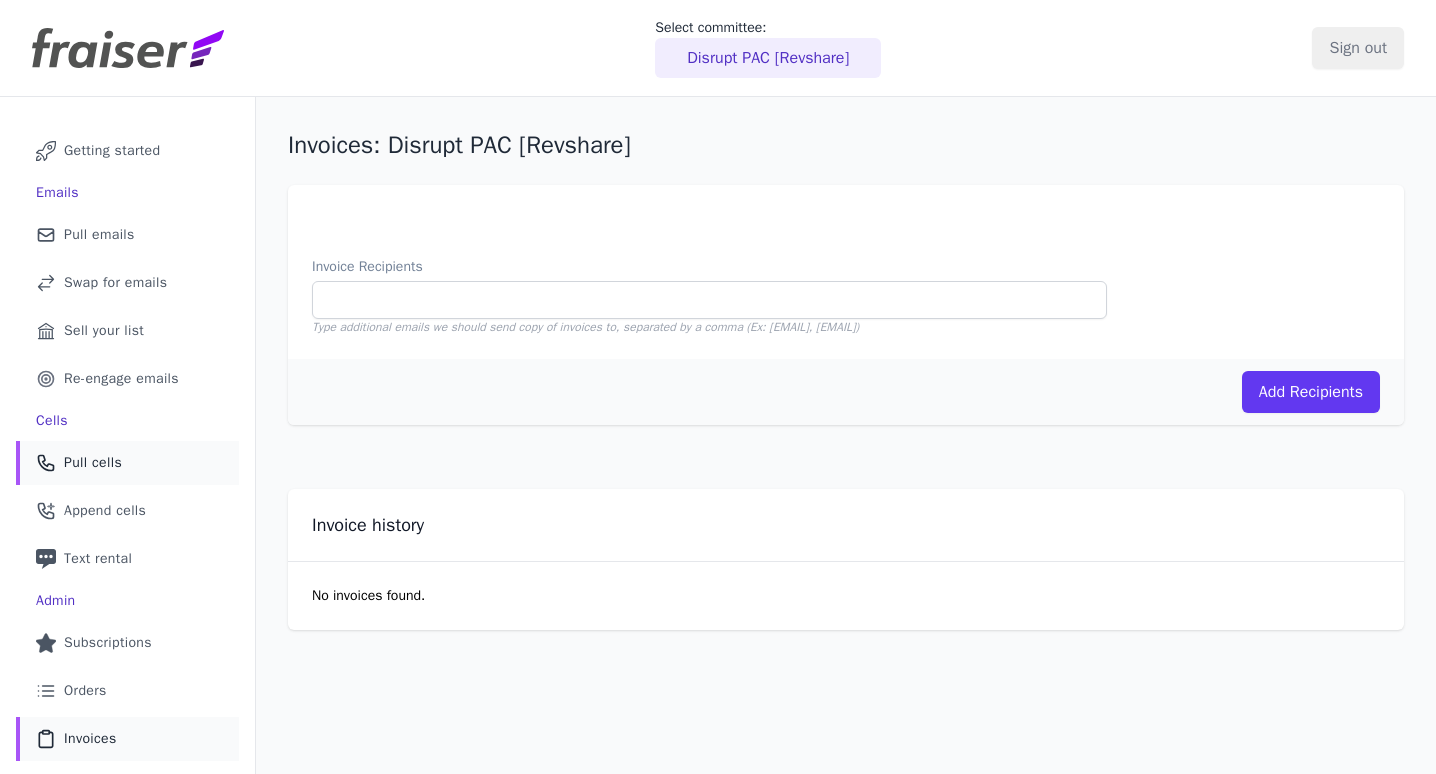 click on "Pull cells" at bounding box center [93, 463] 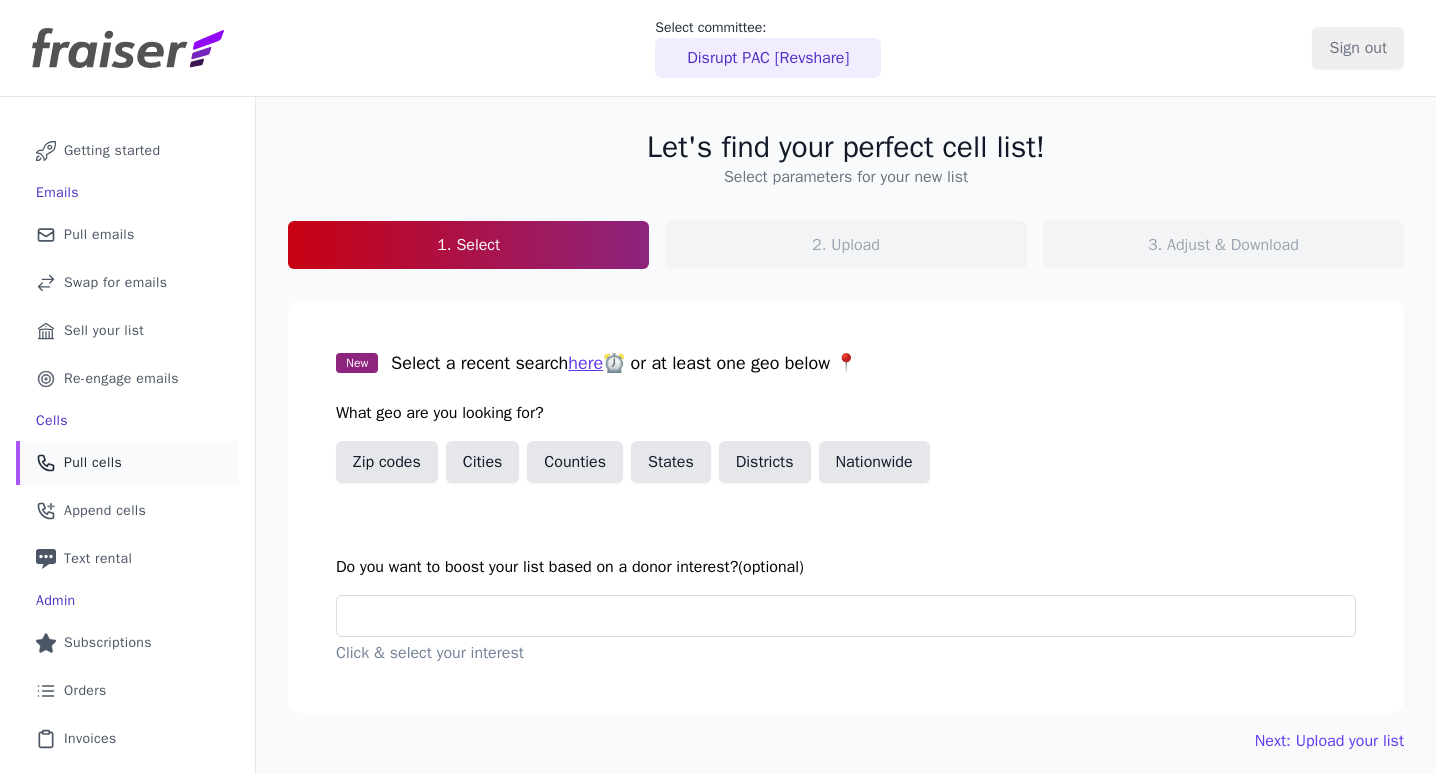 scroll, scrollTop: 0, scrollLeft: 0, axis: both 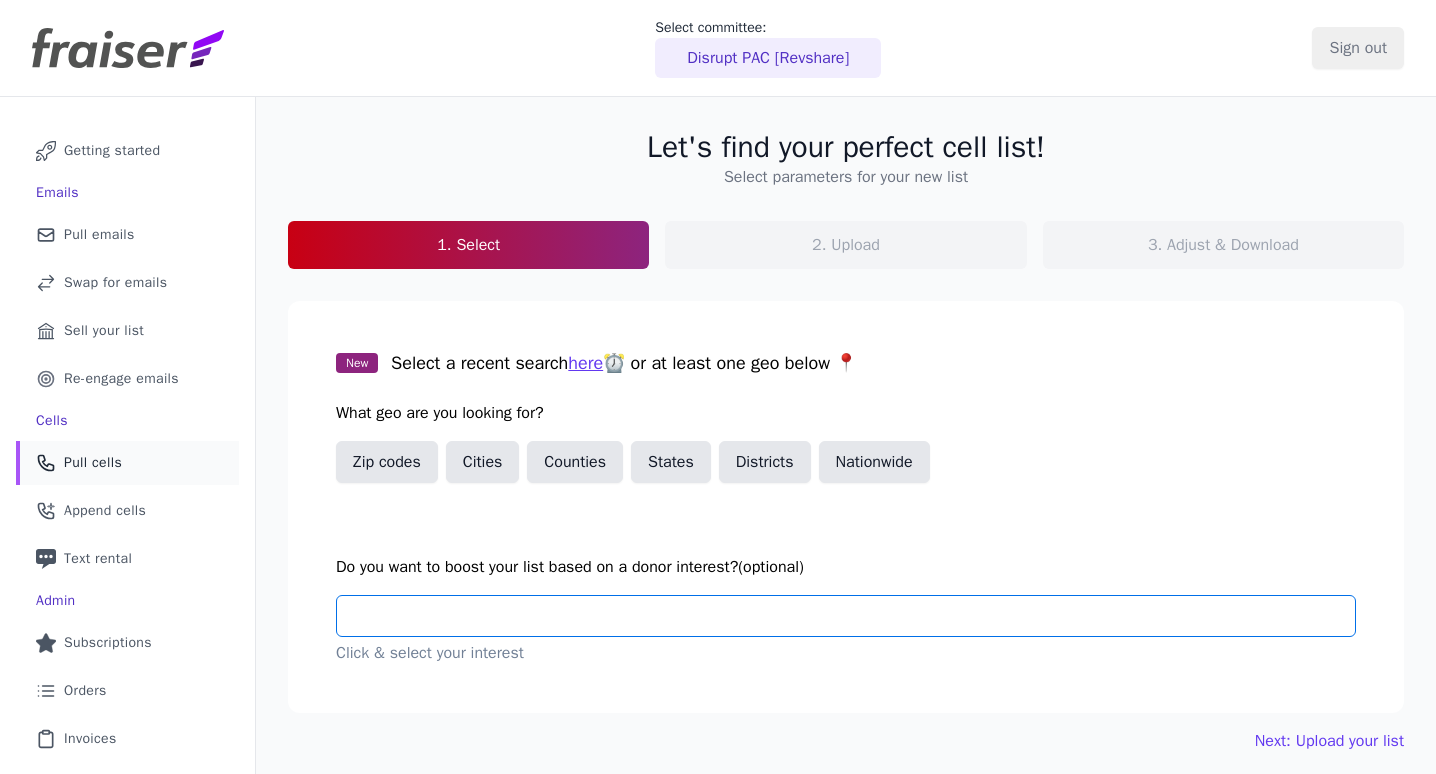 click at bounding box center (854, 616) 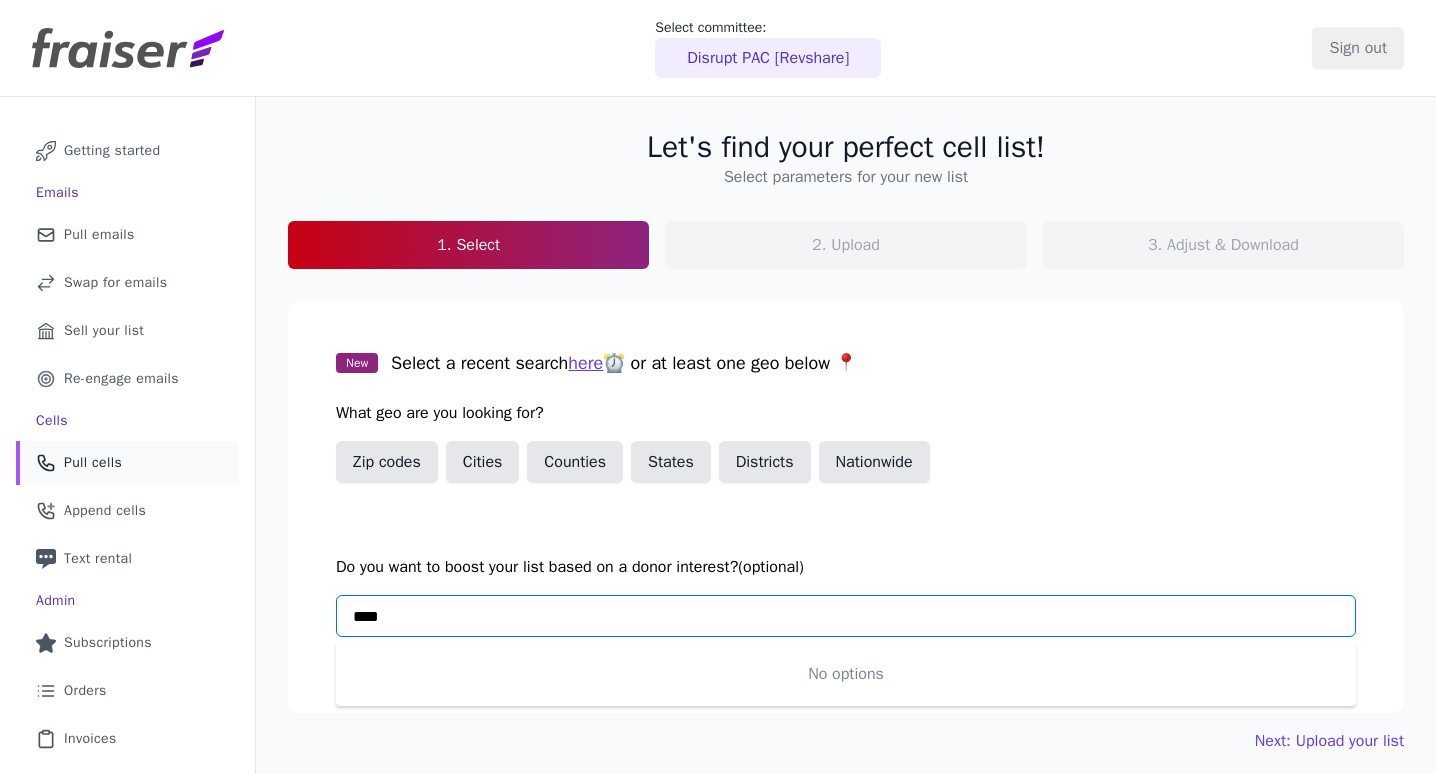 type on "****" 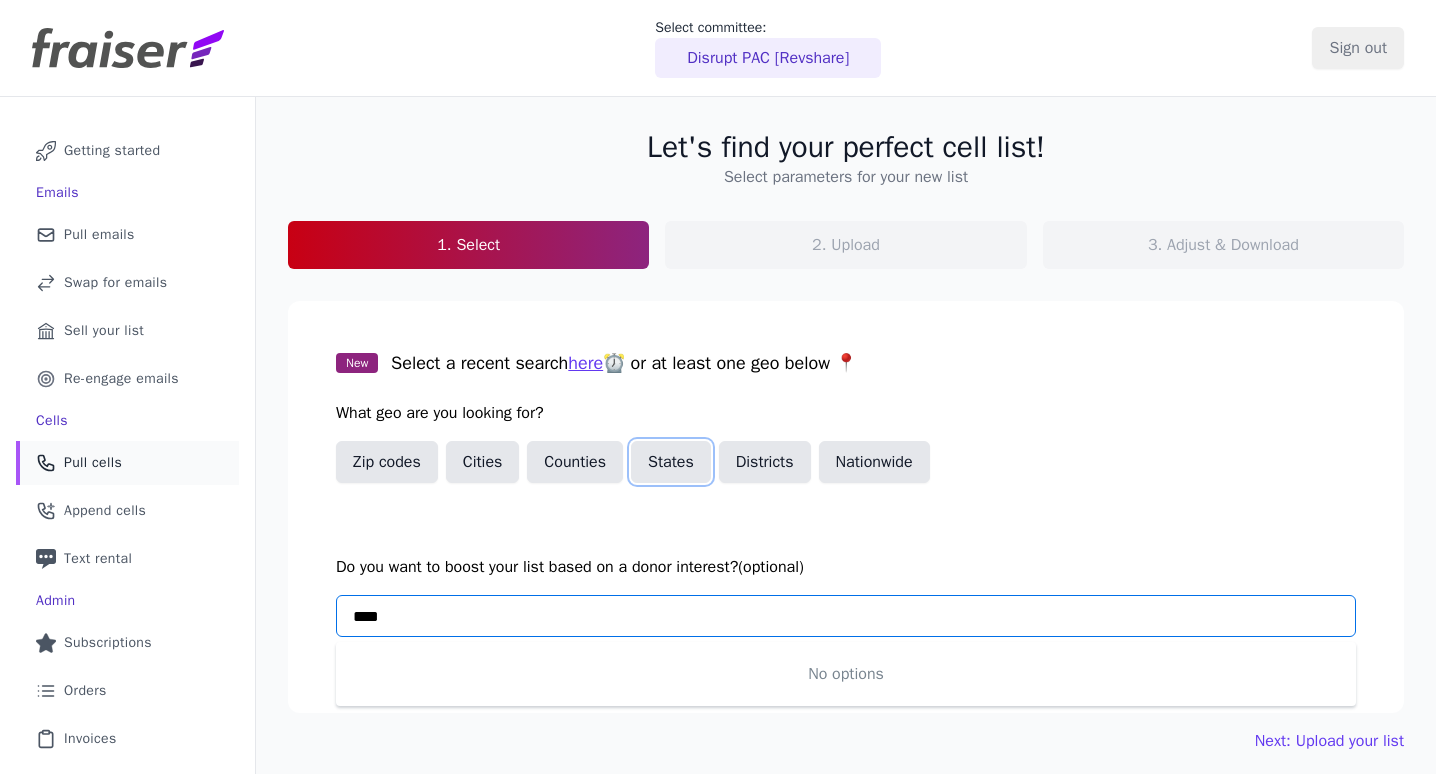 type 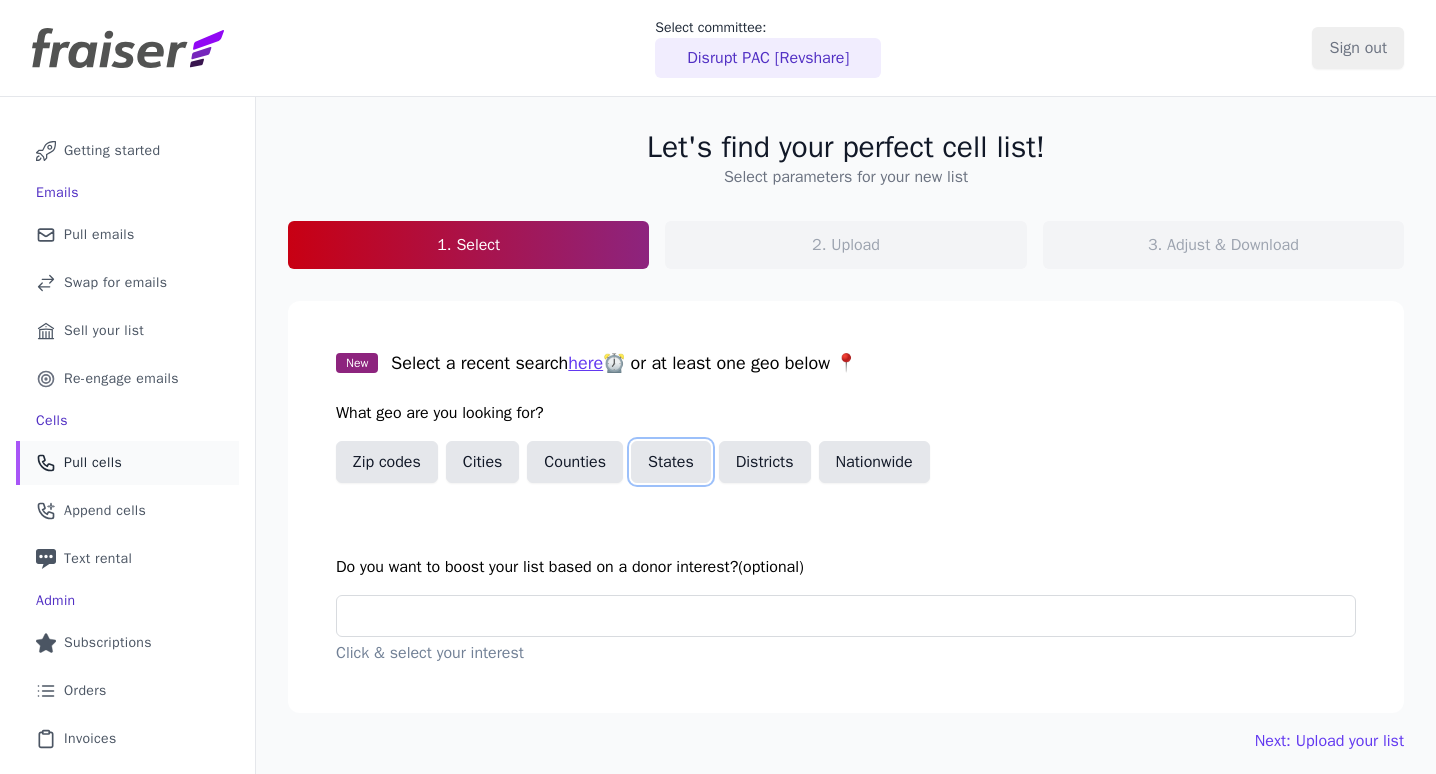 click on "States" at bounding box center [671, 462] 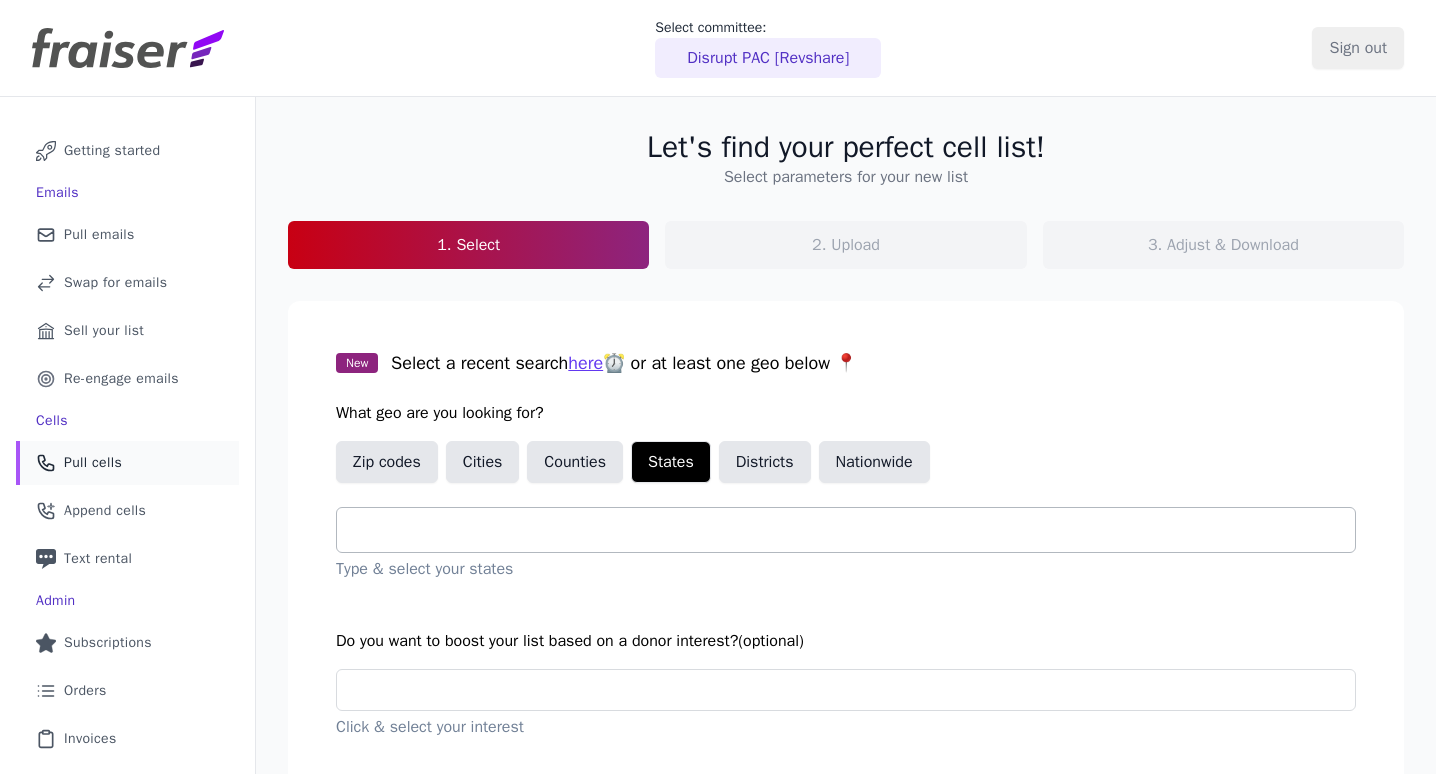 click at bounding box center (854, 530) 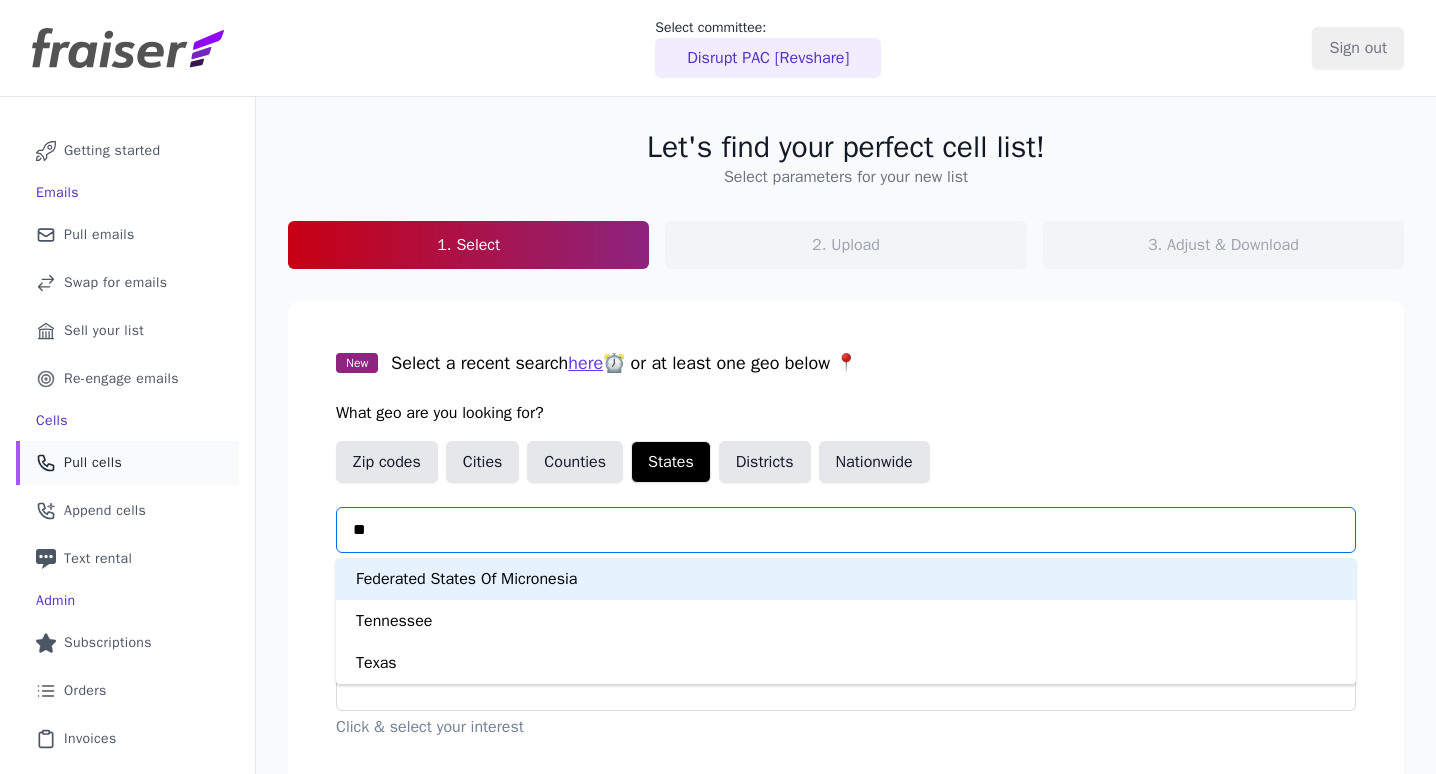 type on "***" 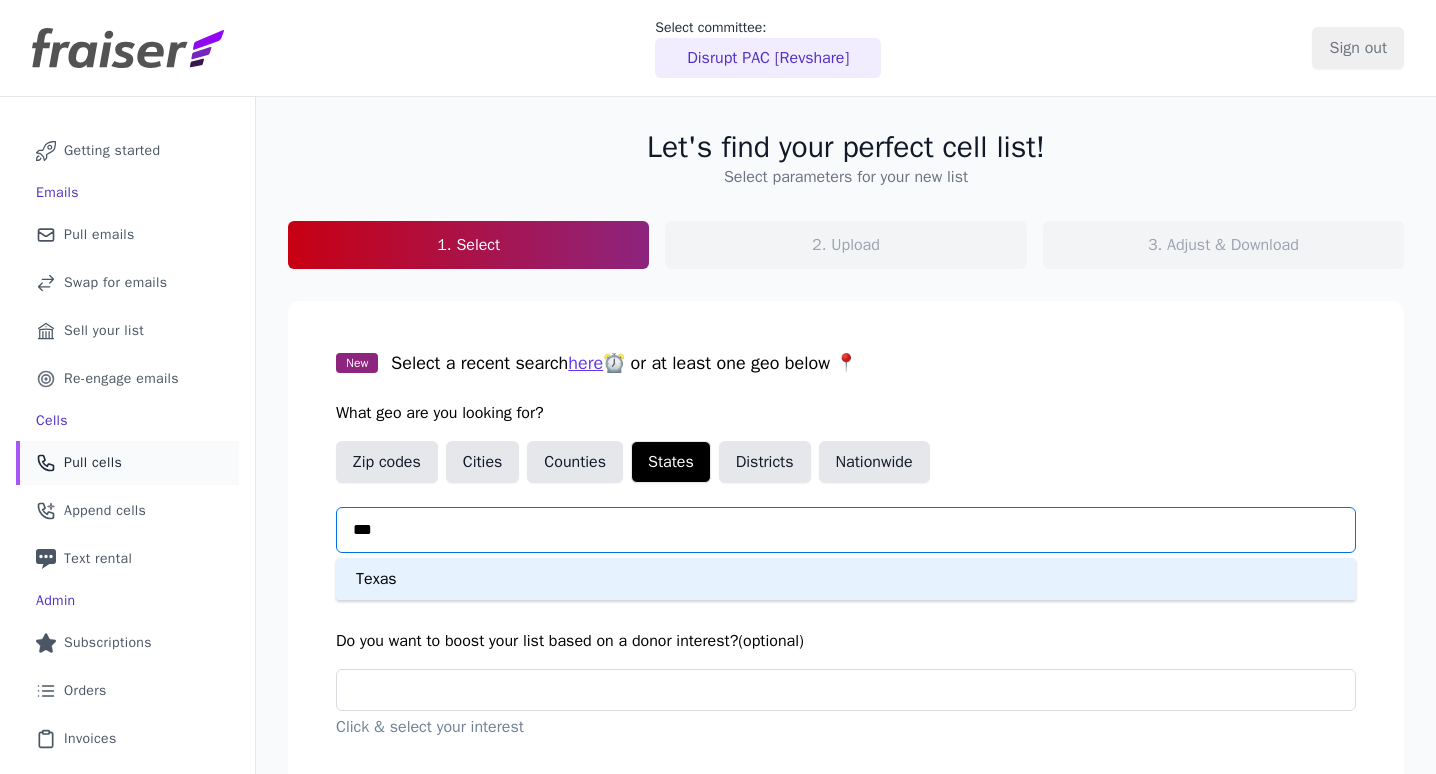 click on "Texas" at bounding box center (846, 579) 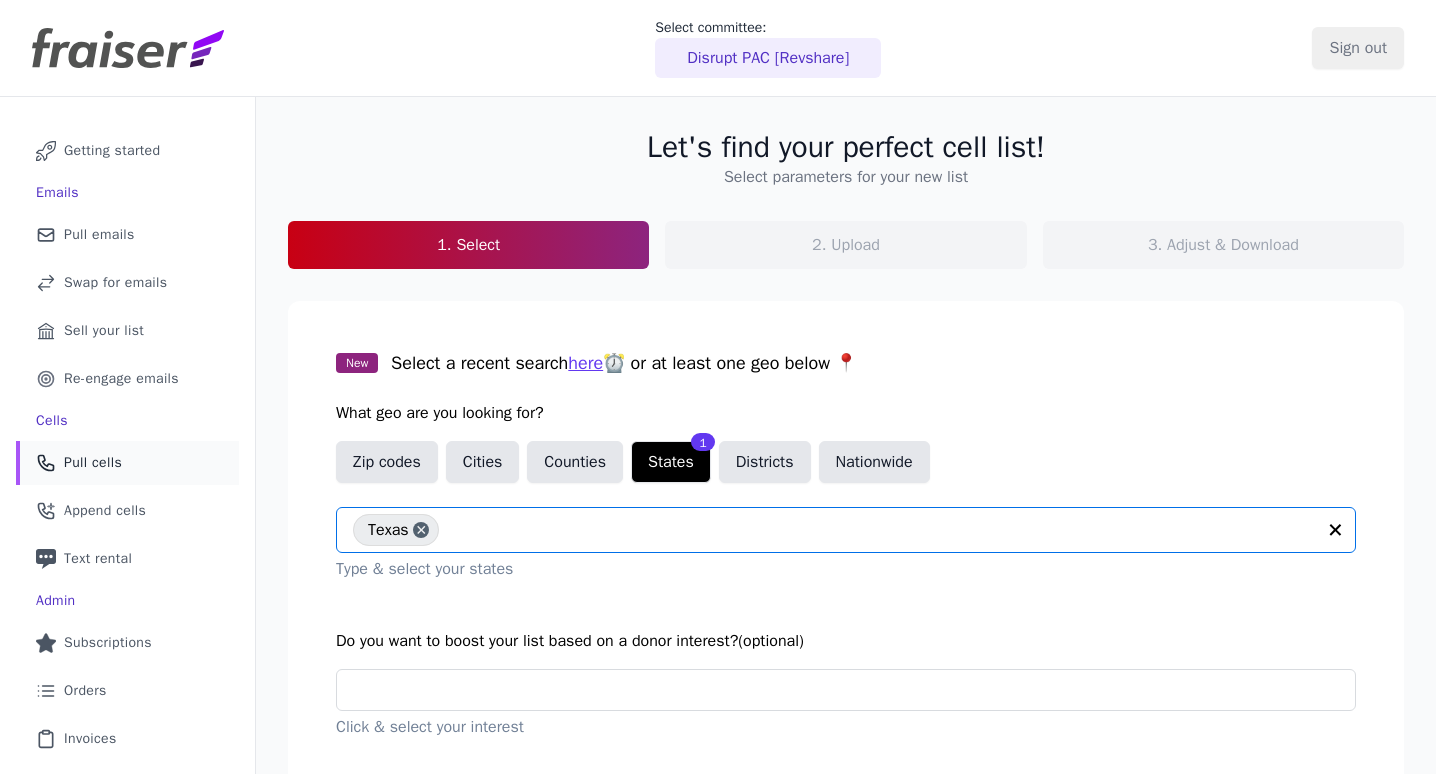 scroll, scrollTop: 131, scrollLeft: 0, axis: vertical 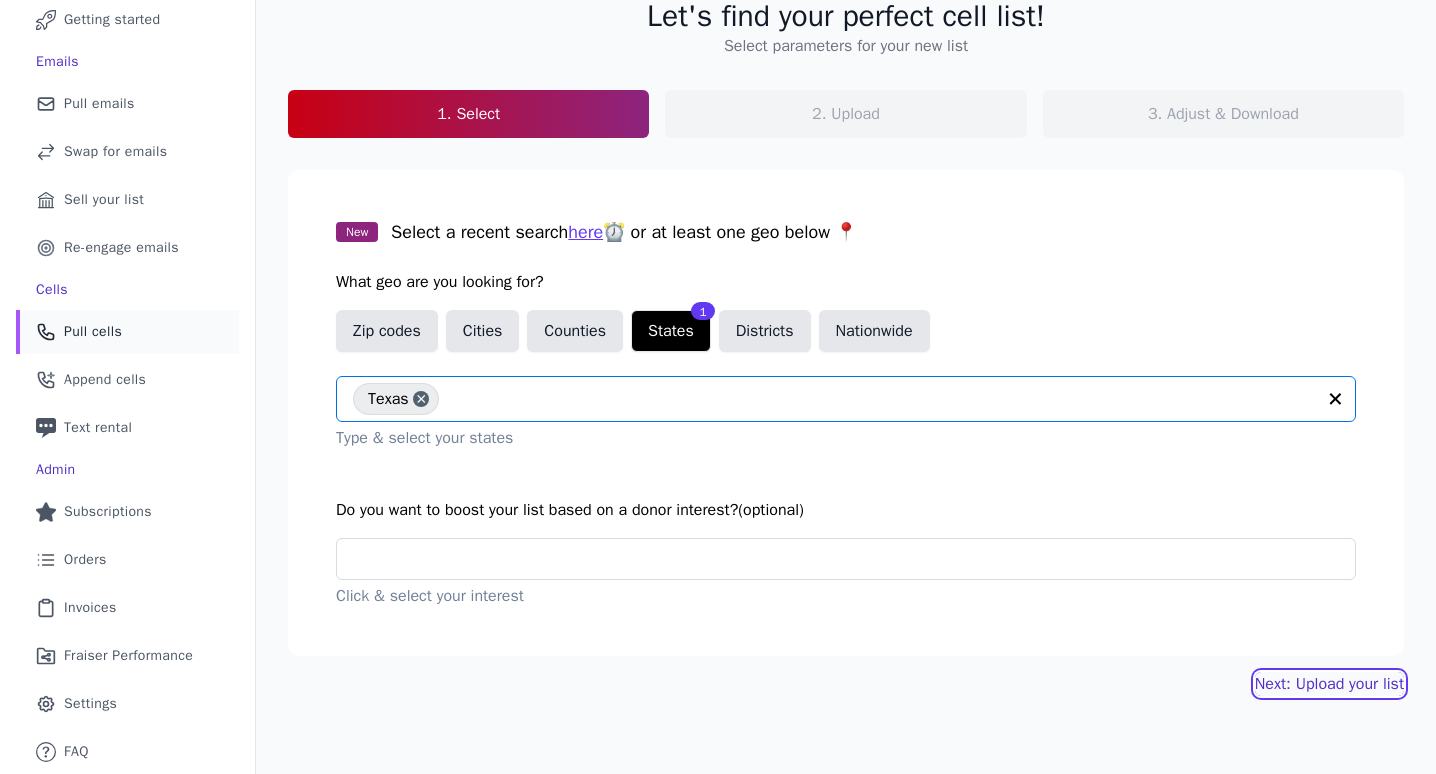 click on "Next: Upload your list" at bounding box center (1329, 684) 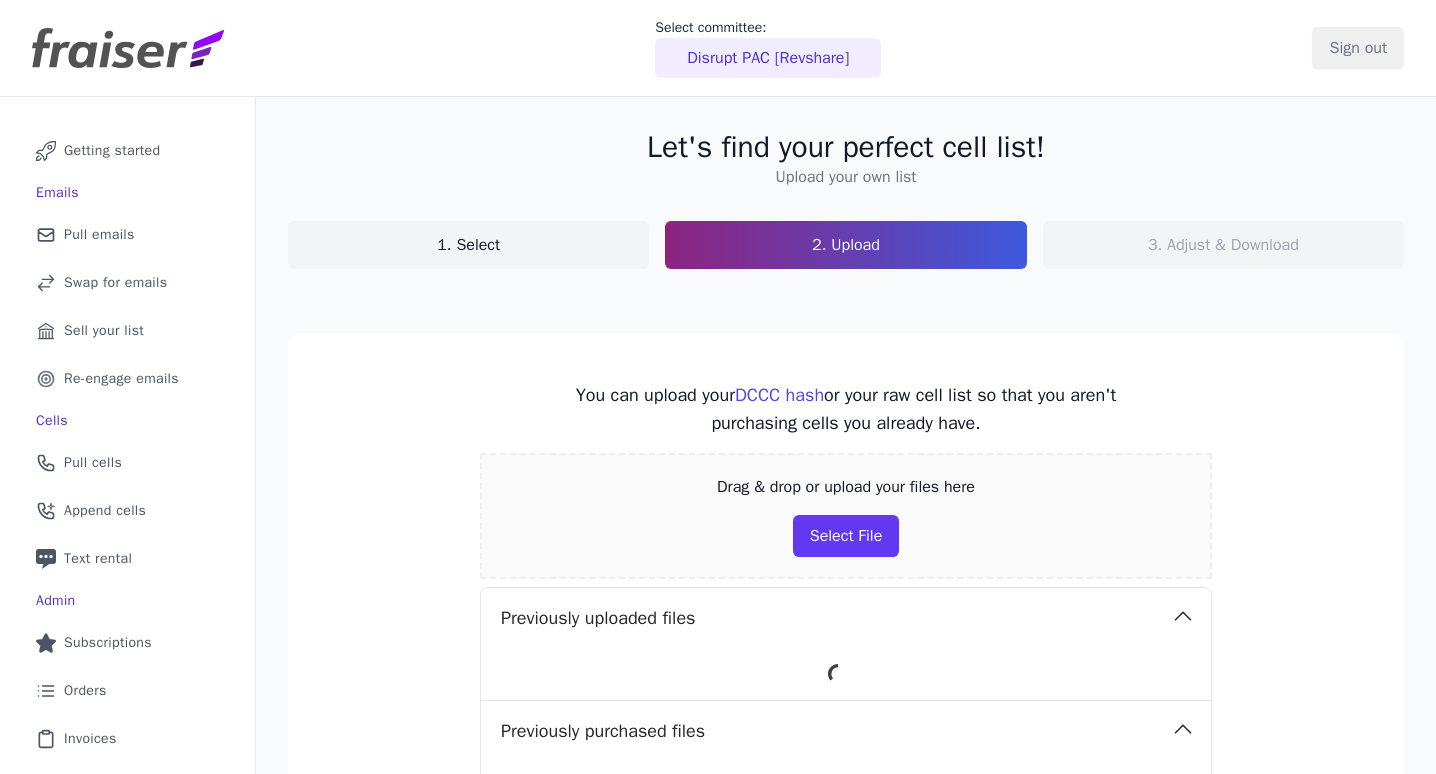 scroll, scrollTop: 0, scrollLeft: 0, axis: both 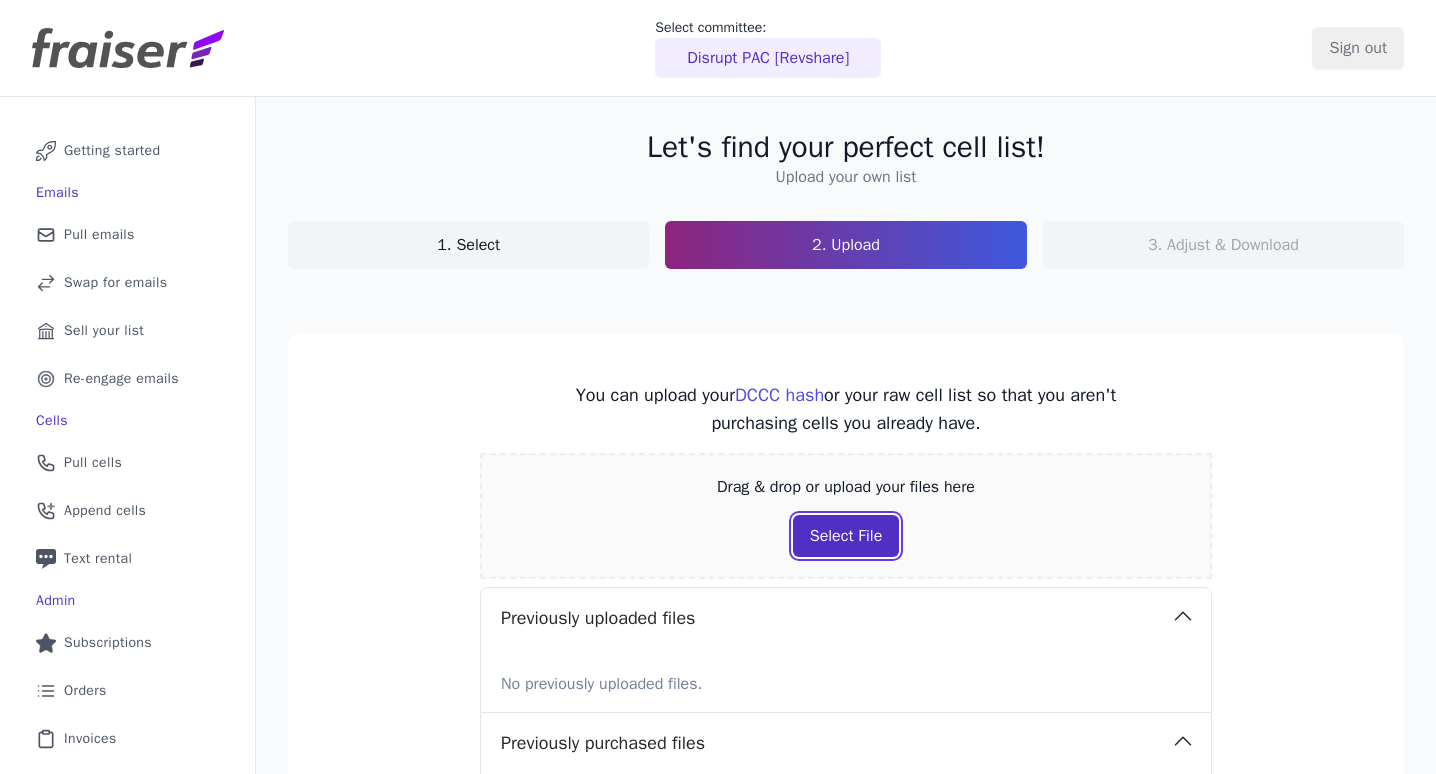 click on "Select File" at bounding box center (846, 536) 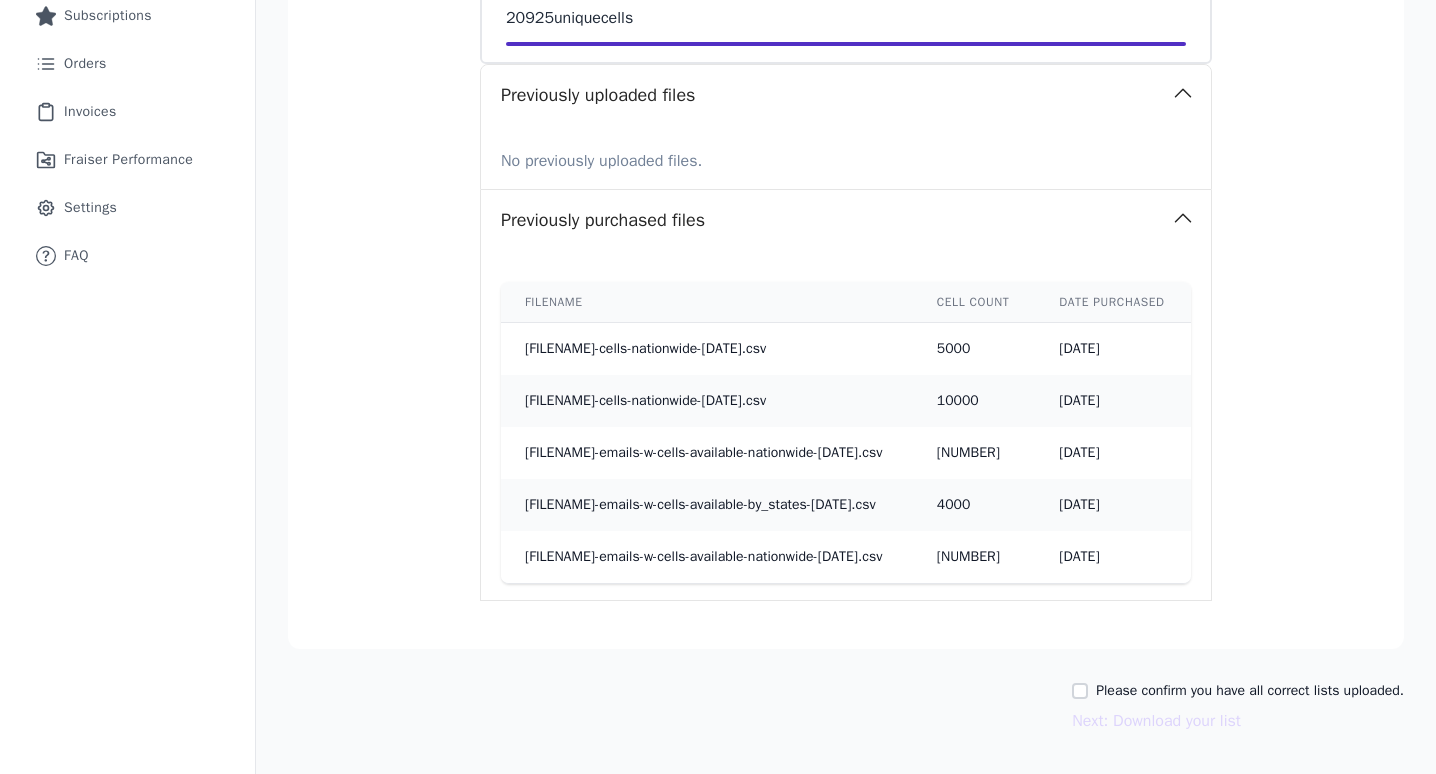 scroll, scrollTop: 702, scrollLeft: 0, axis: vertical 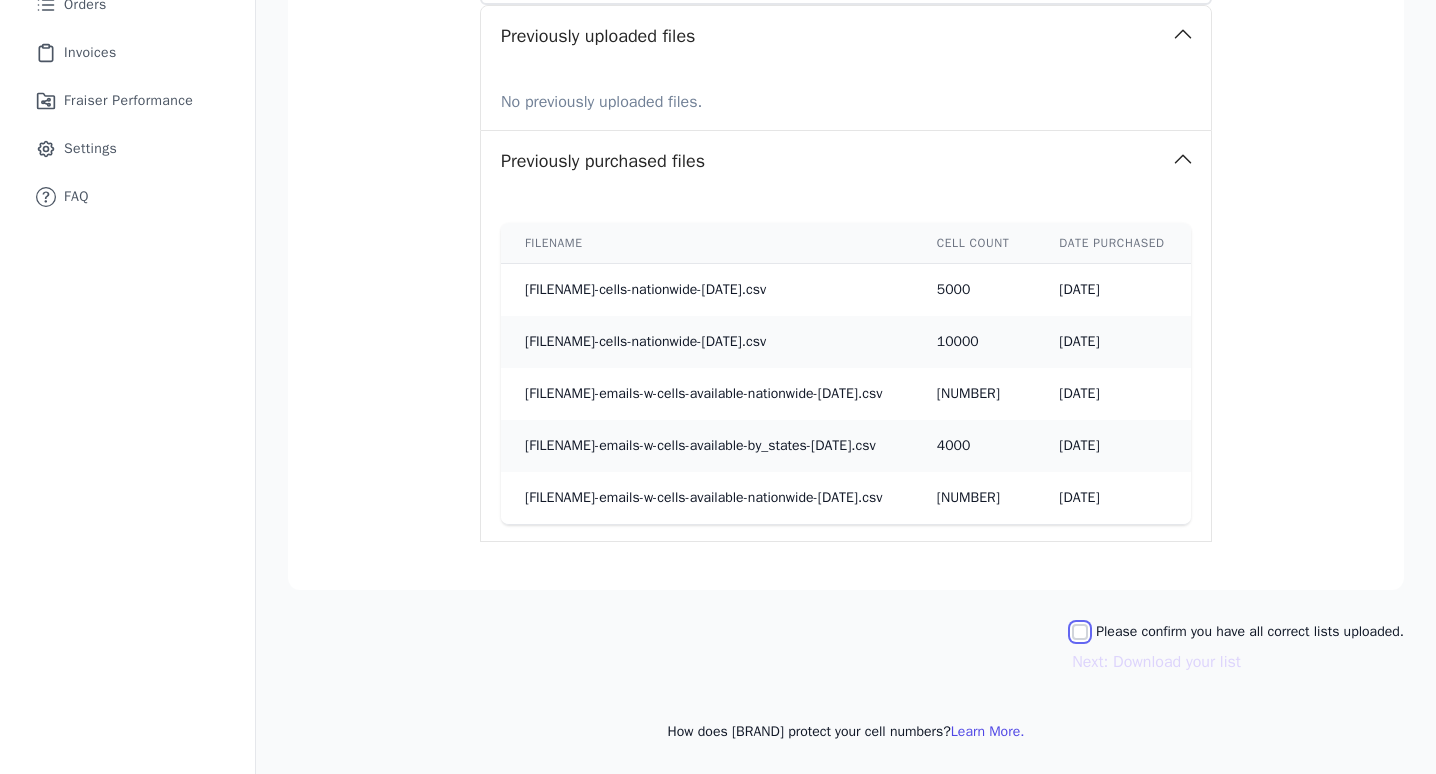 click on "Please confirm you have all correct lists uploaded." at bounding box center [1080, 632] 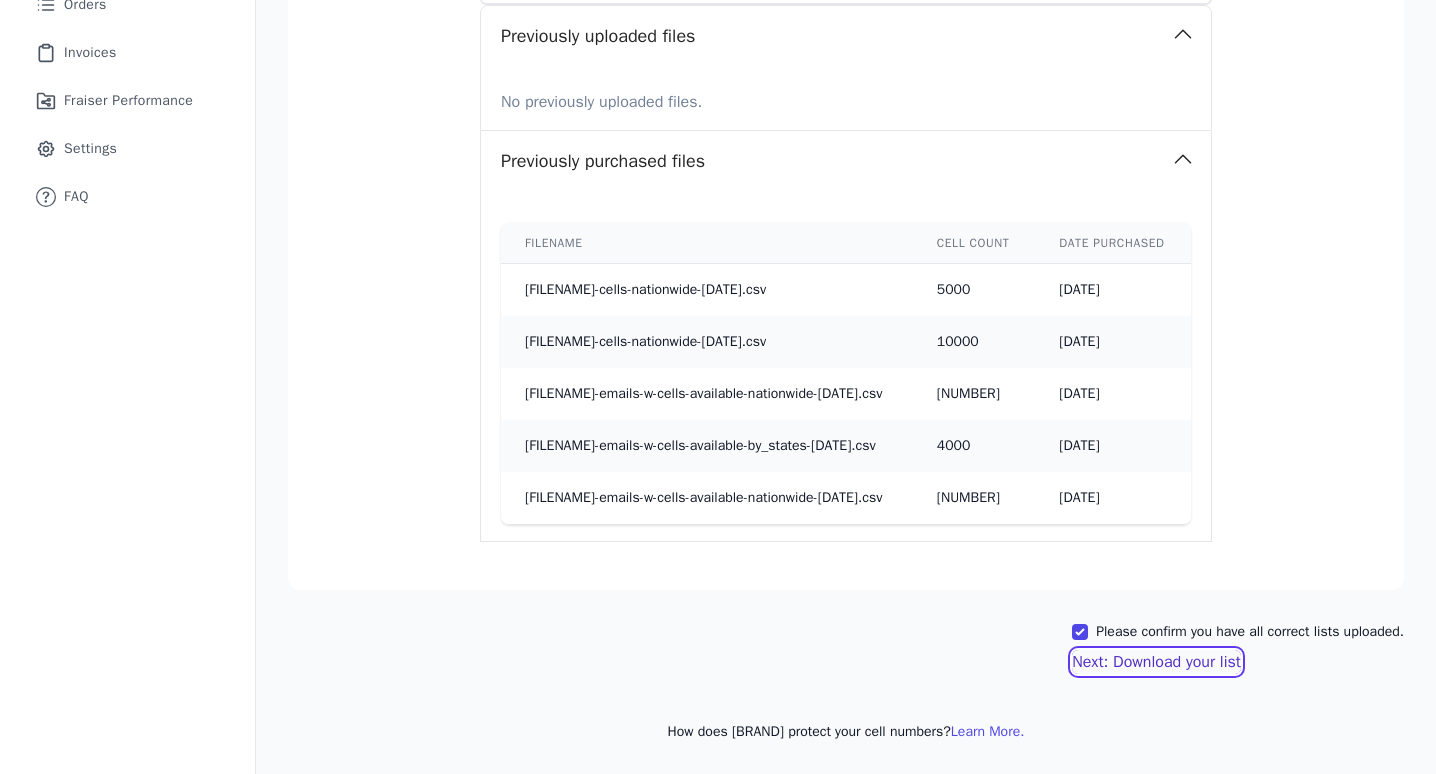 click on "Next: Download your list" at bounding box center (1156, 662) 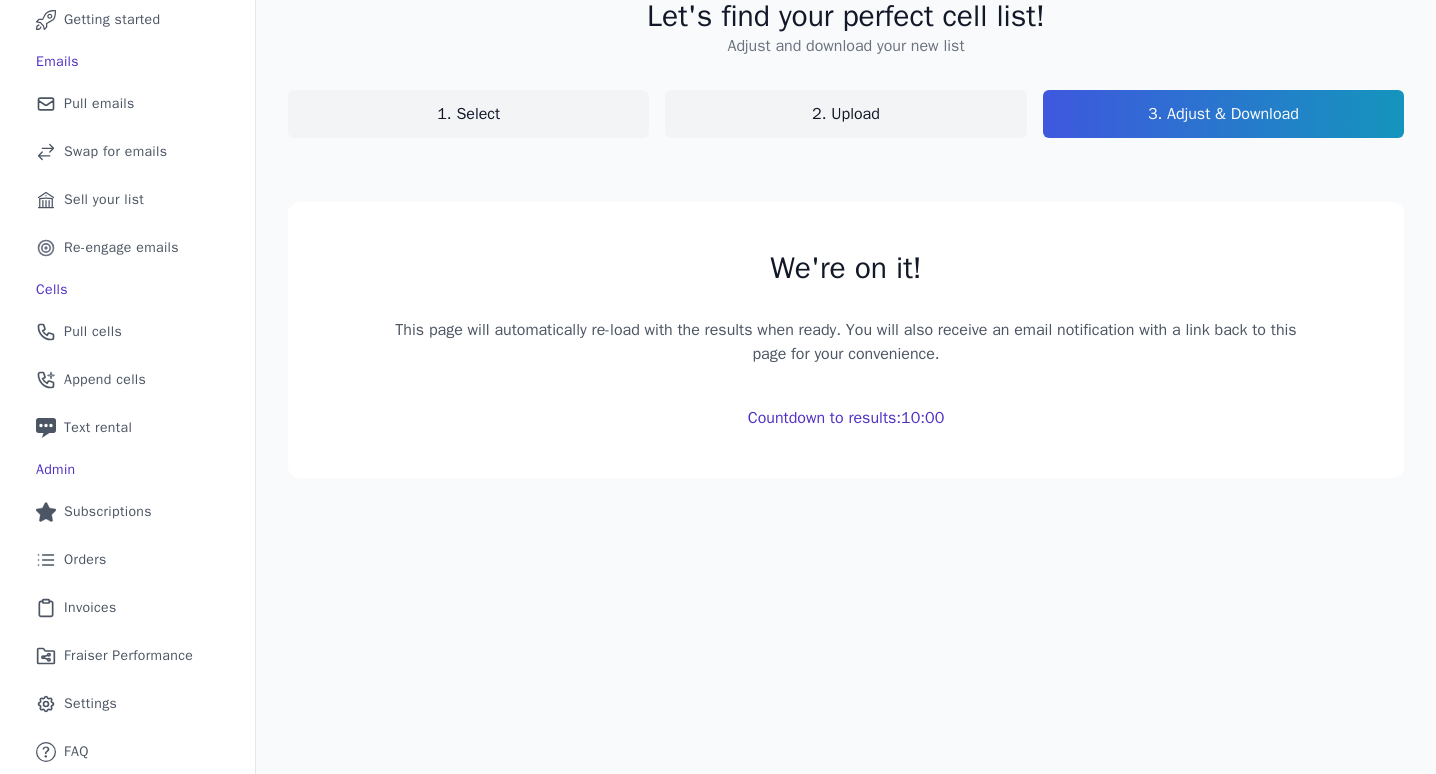 scroll, scrollTop: 113, scrollLeft: 0, axis: vertical 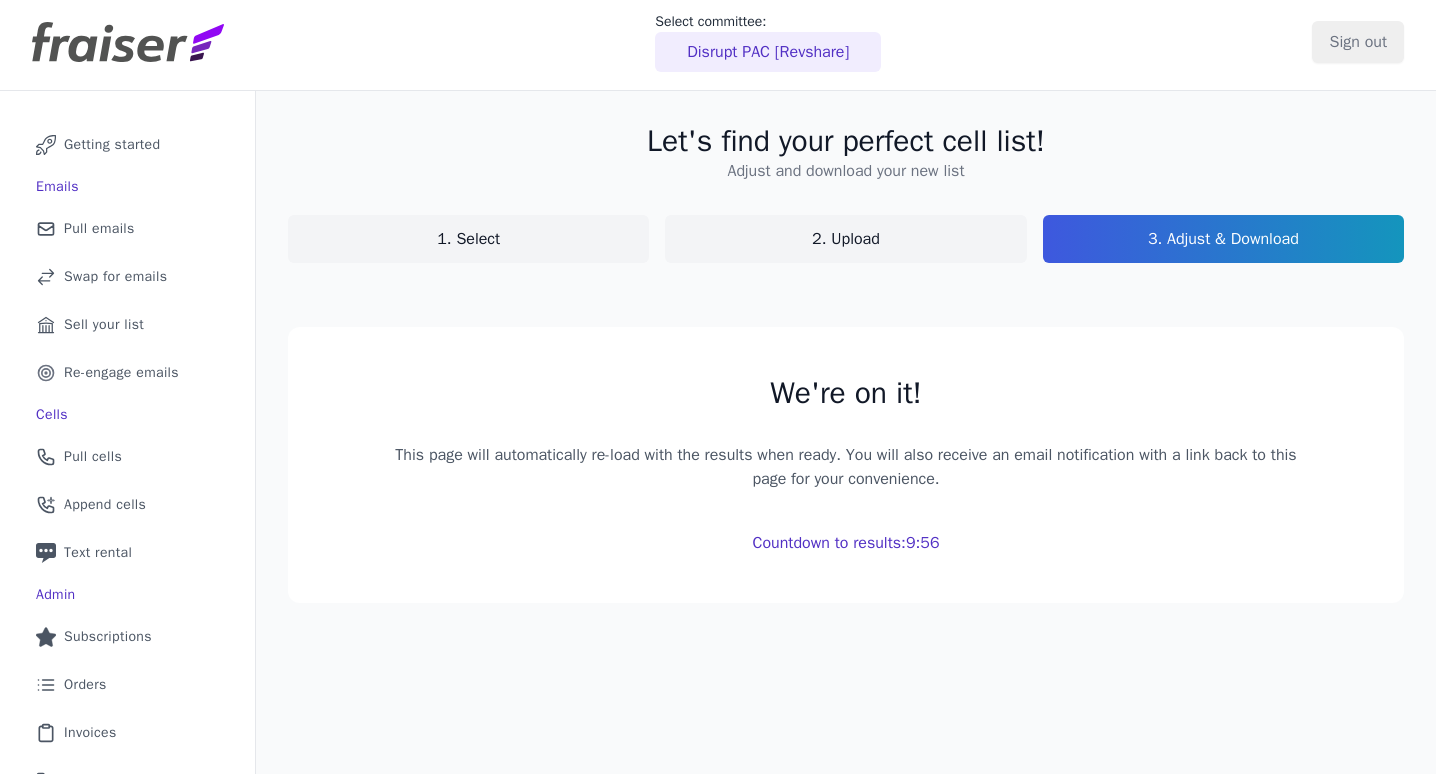 click on "3. Adjust & Download" 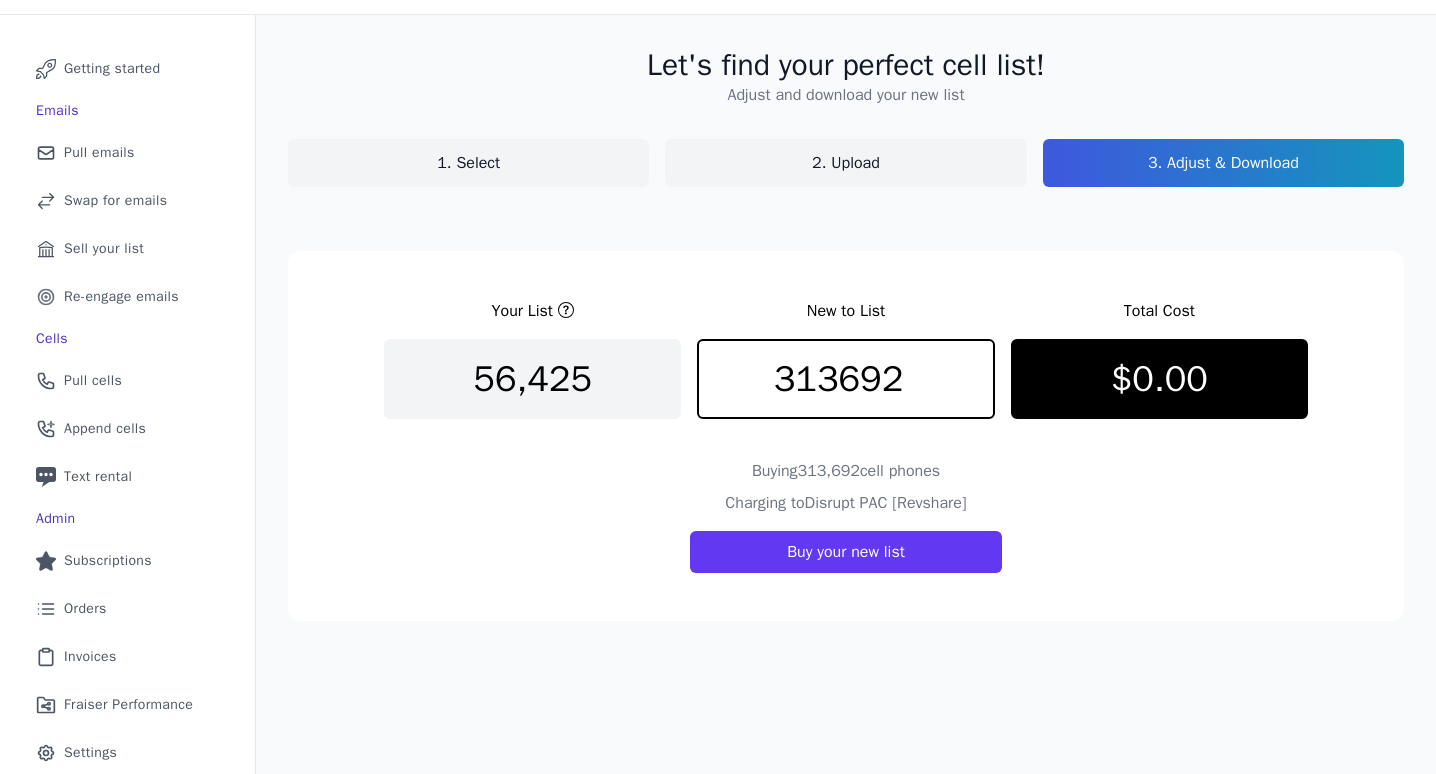 scroll, scrollTop: 85, scrollLeft: 0, axis: vertical 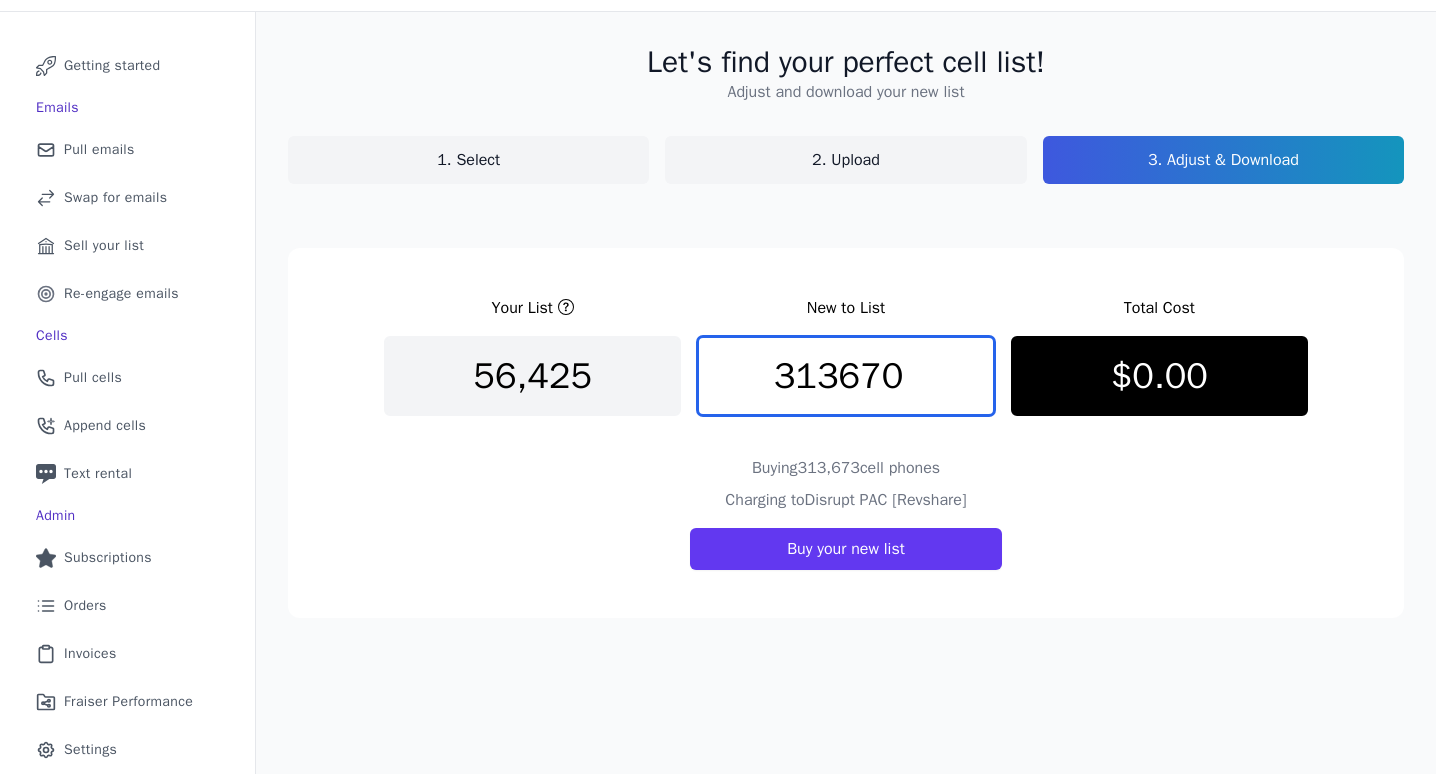 click on "313670" at bounding box center [845, 376] 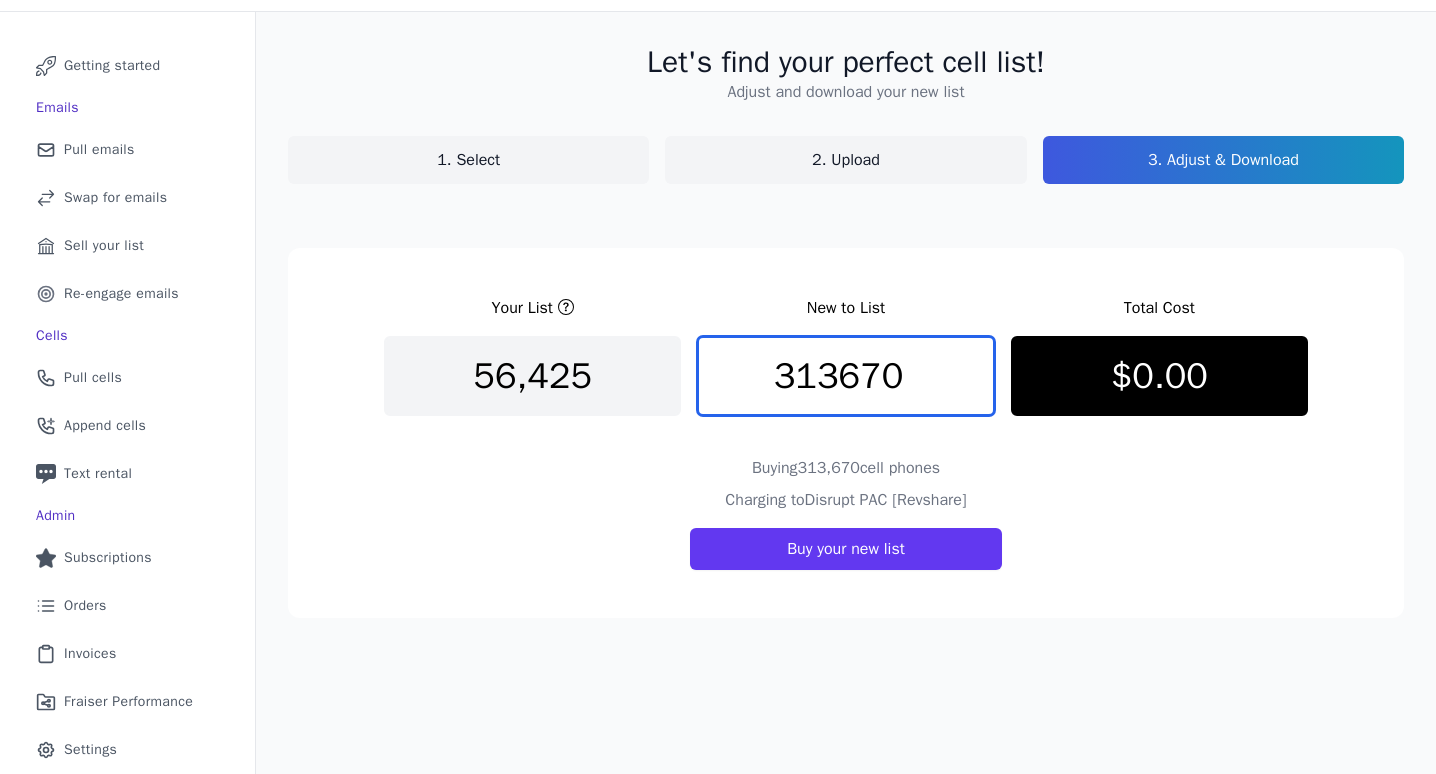 click on "313670" at bounding box center [845, 376] 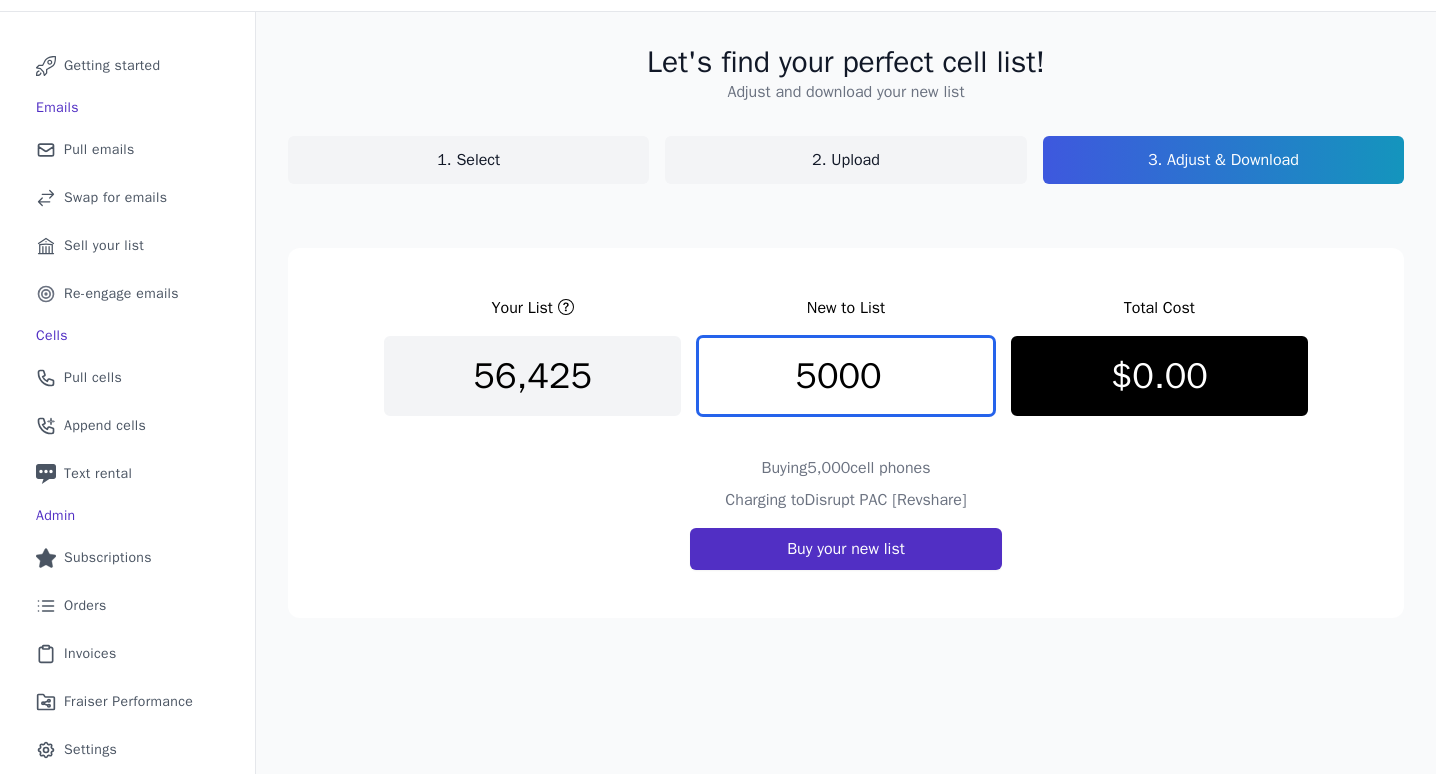 type on "5000" 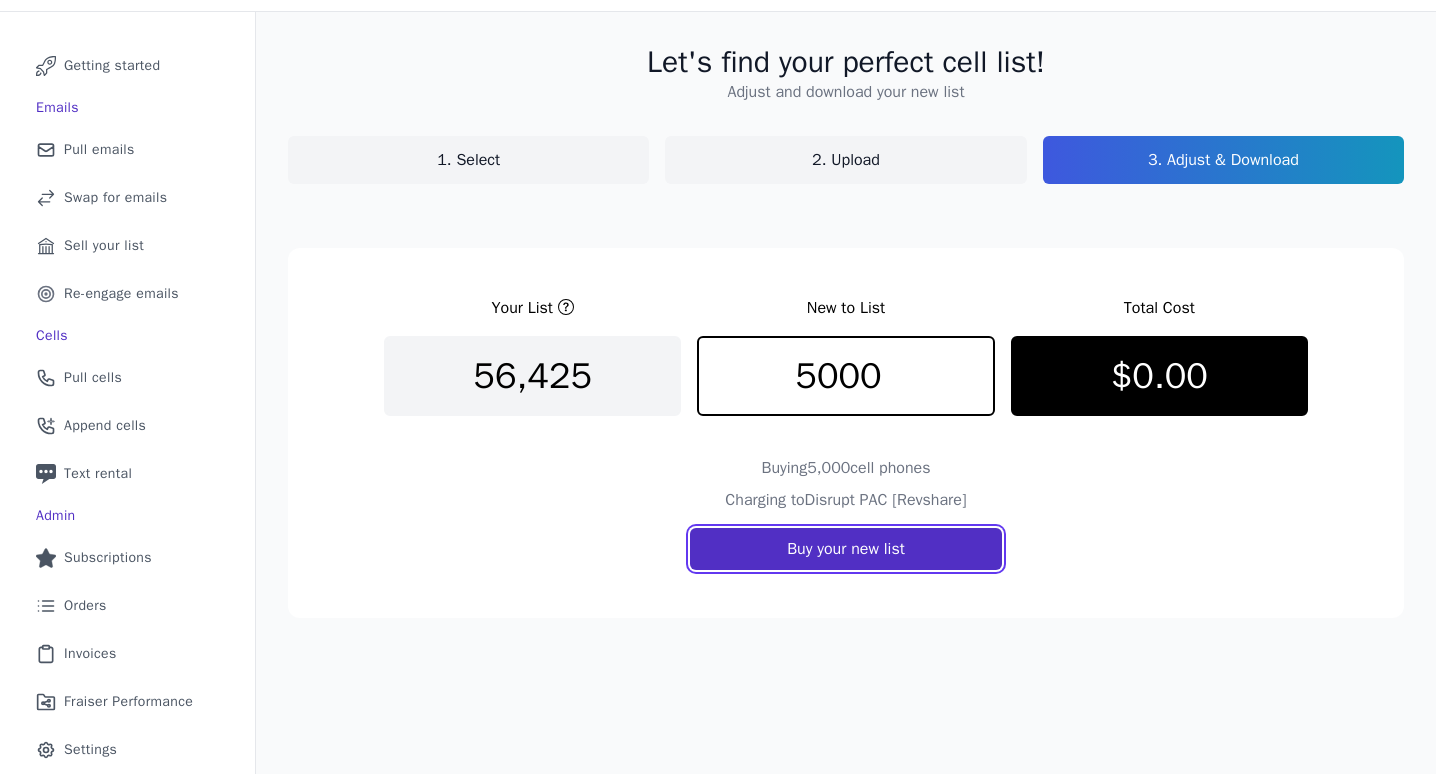 click on "Buy your new list" at bounding box center (846, 549) 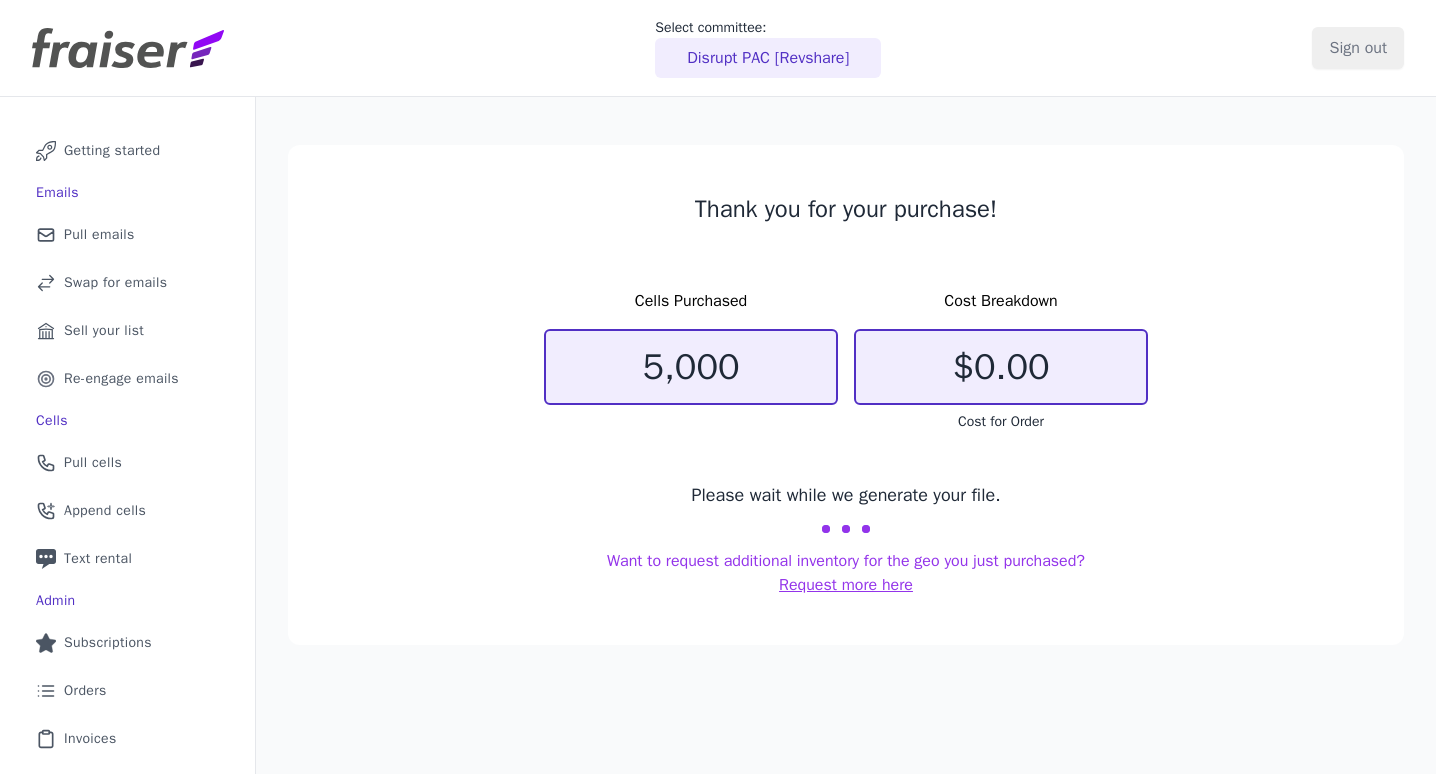 scroll, scrollTop: 0, scrollLeft: 0, axis: both 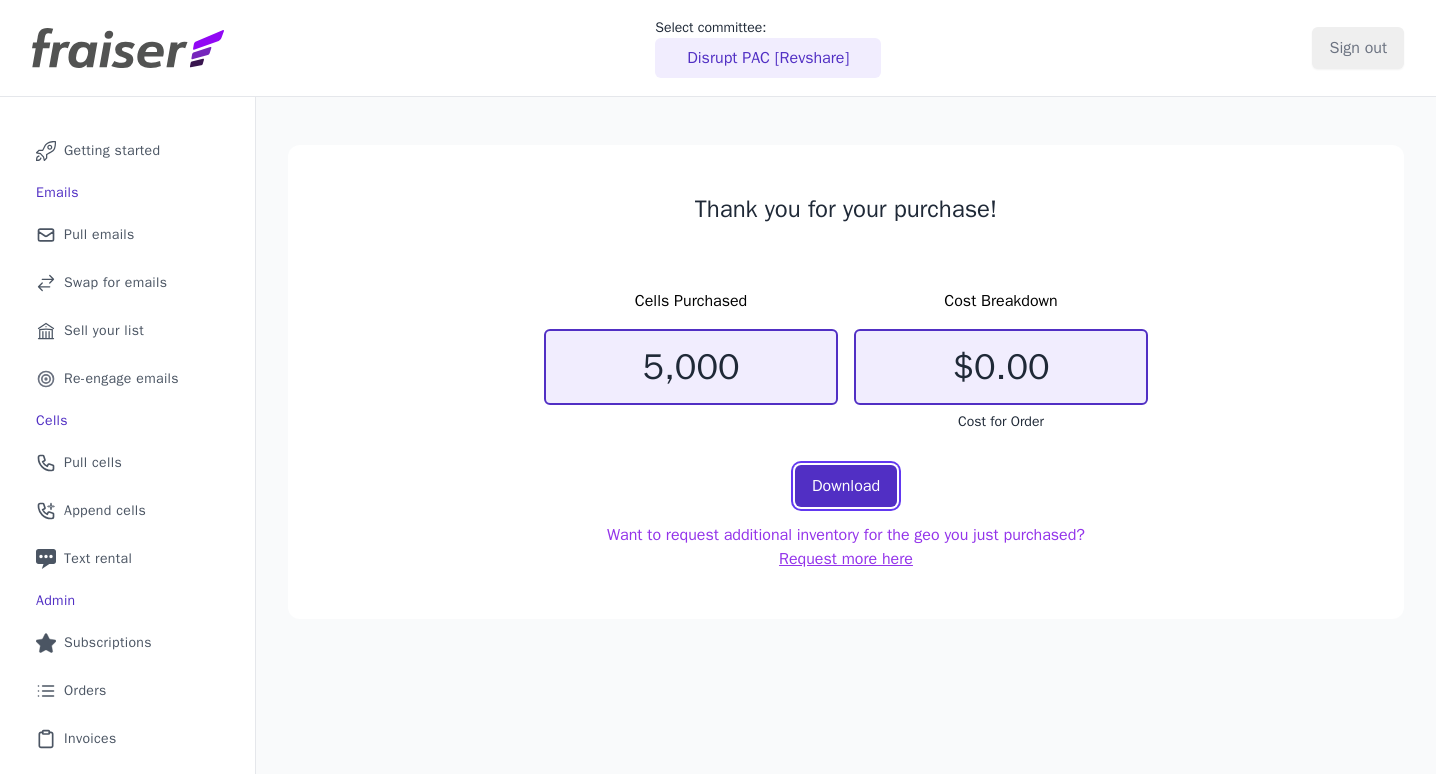 click on "Download" at bounding box center [846, 486] 